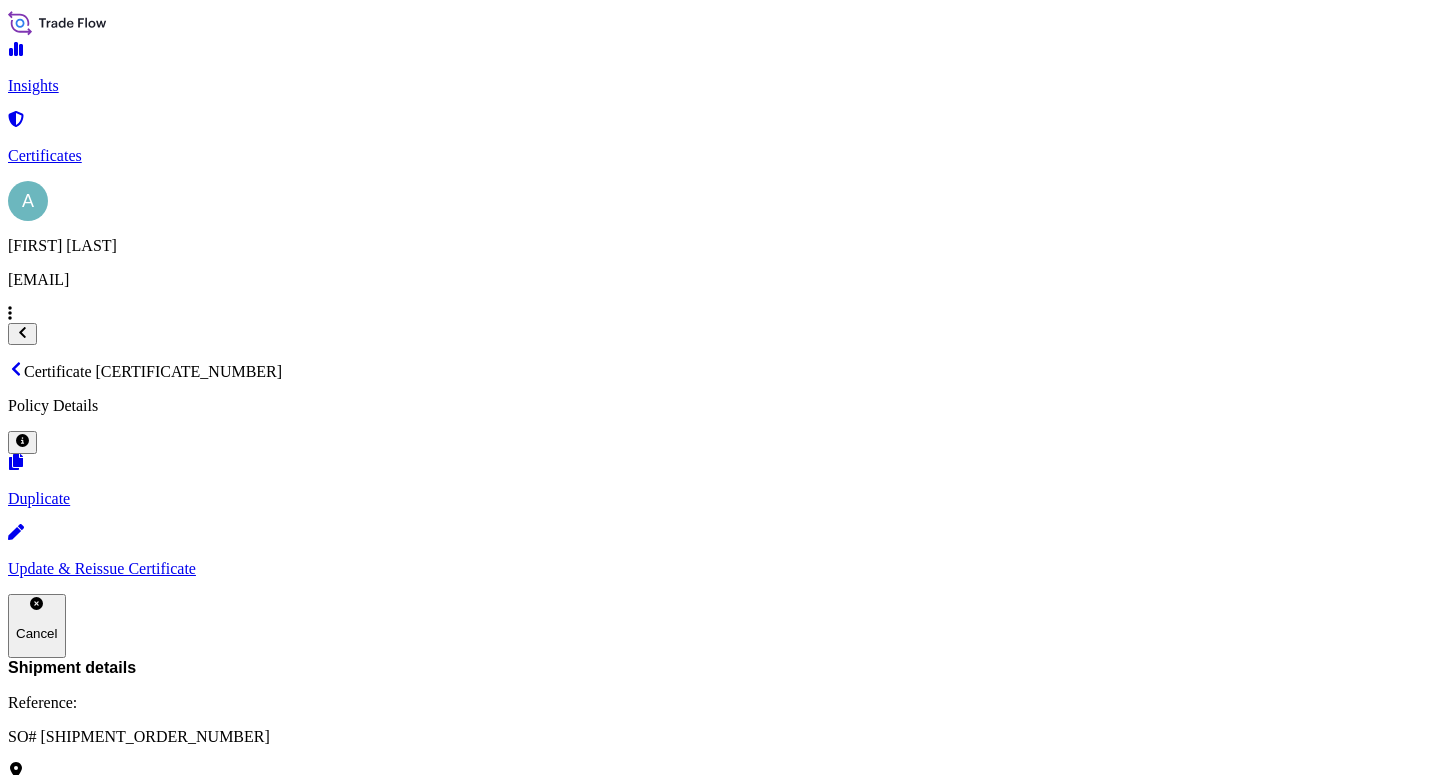 scroll, scrollTop: 0, scrollLeft: 0, axis: both 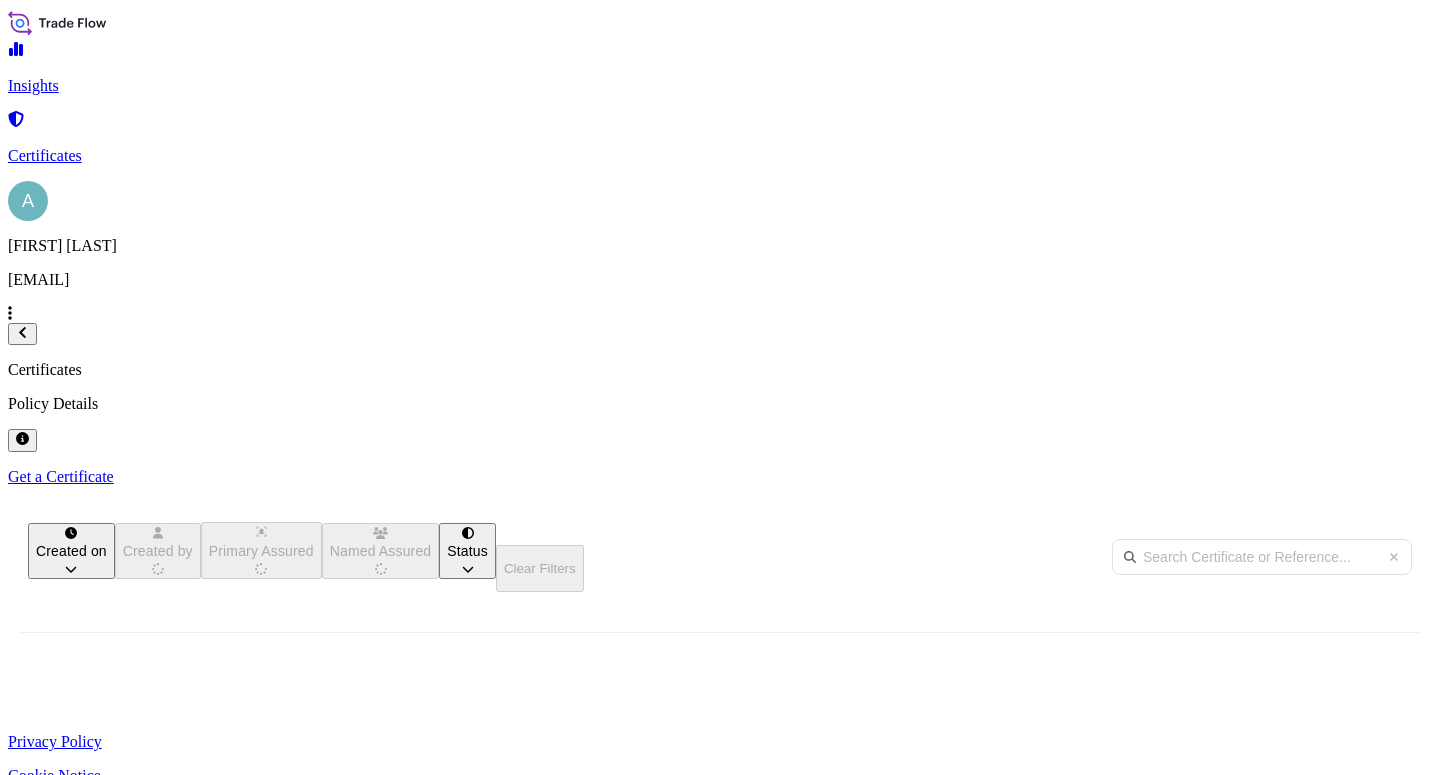 click at bounding box center (1262, 557) 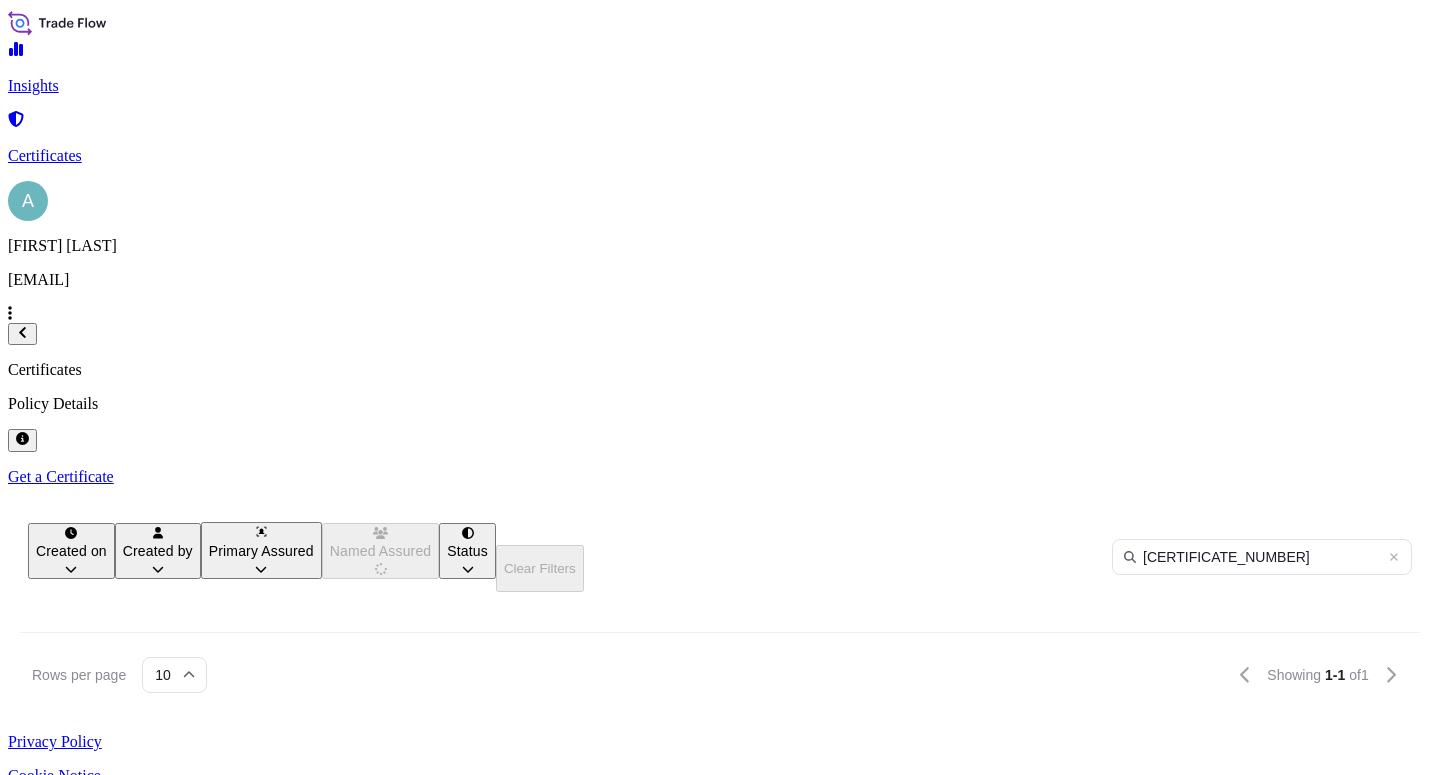 type on "[CERTIFICATE_NUMBER]" 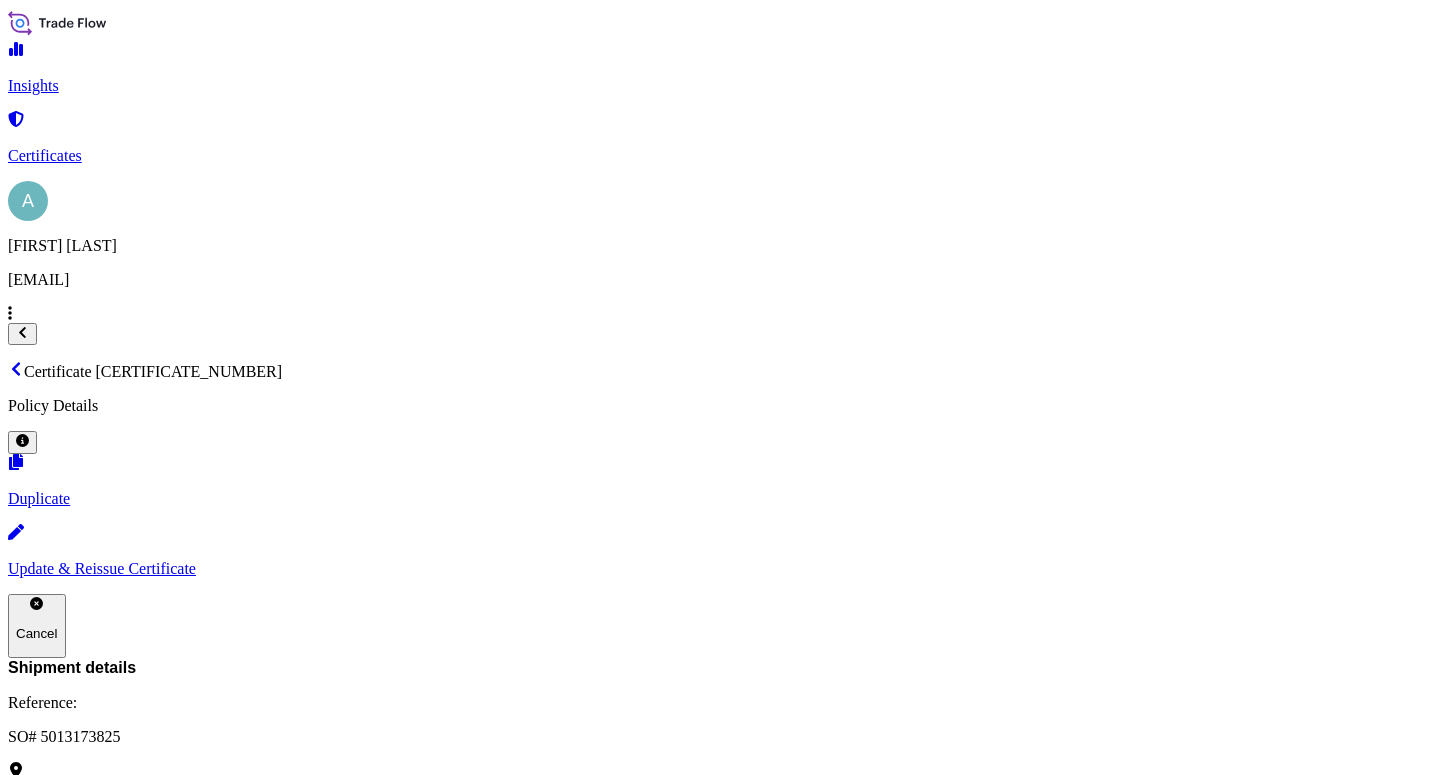 click on "Update & Reissue Certificate" at bounding box center (720, 569) 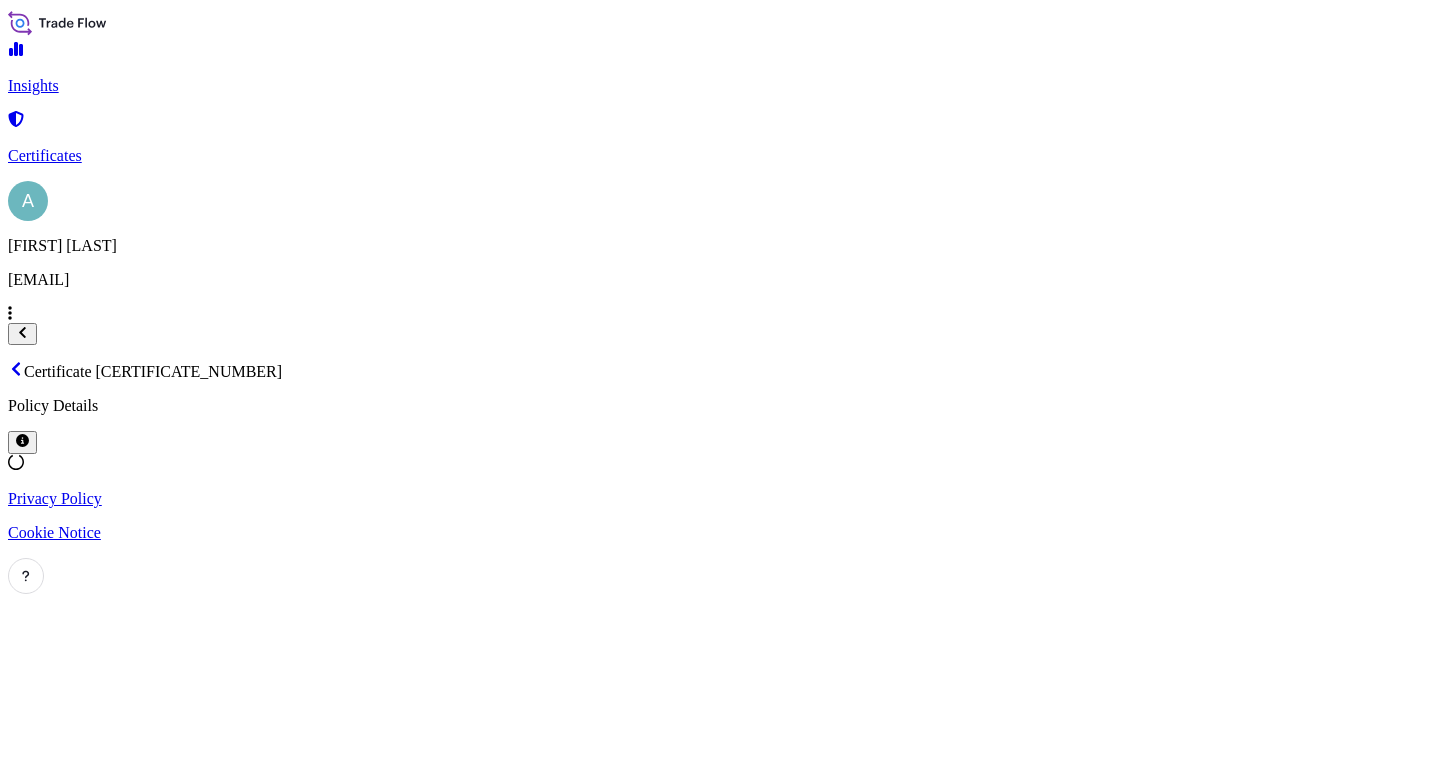 select on "Sea" 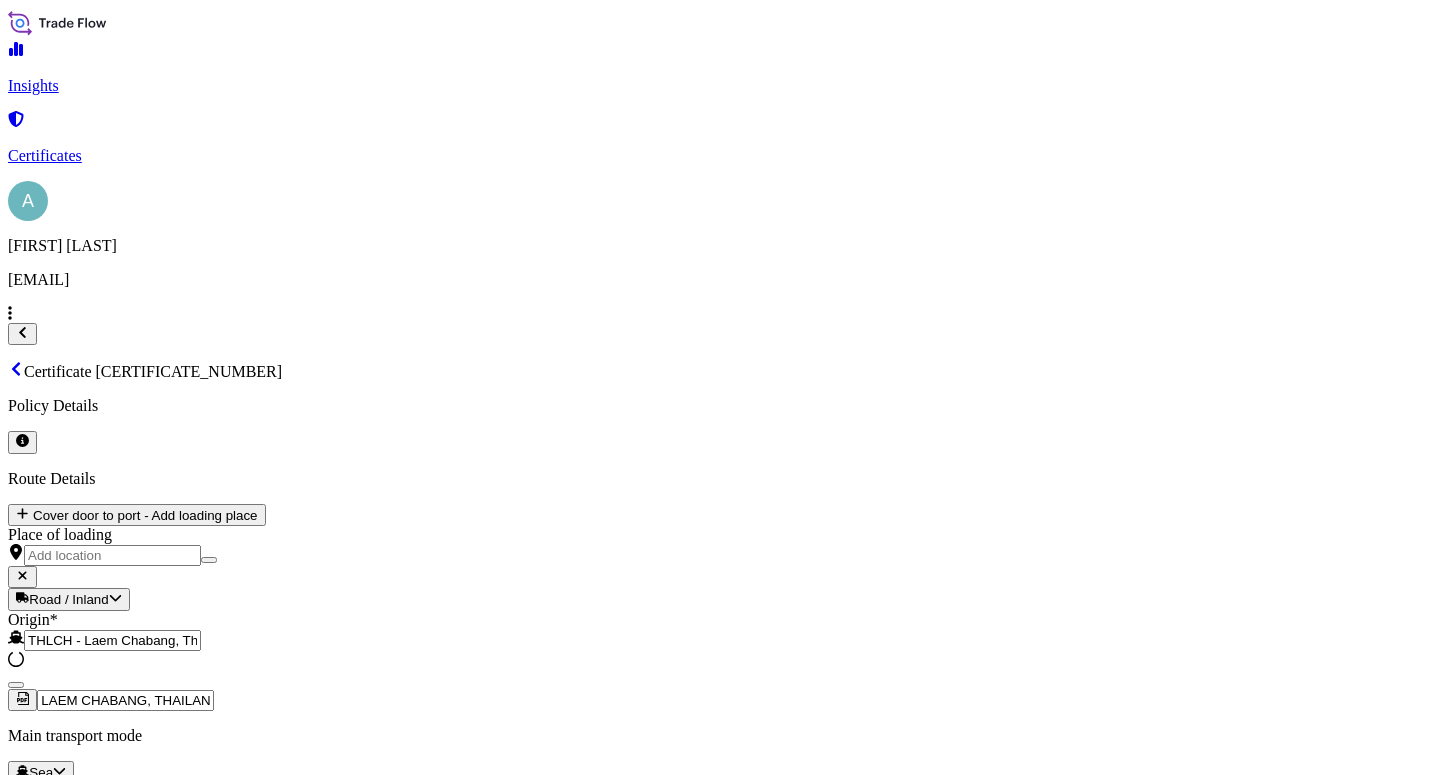 scroll, scrollTop: 19, scrollLeft: 0, axis: vertical 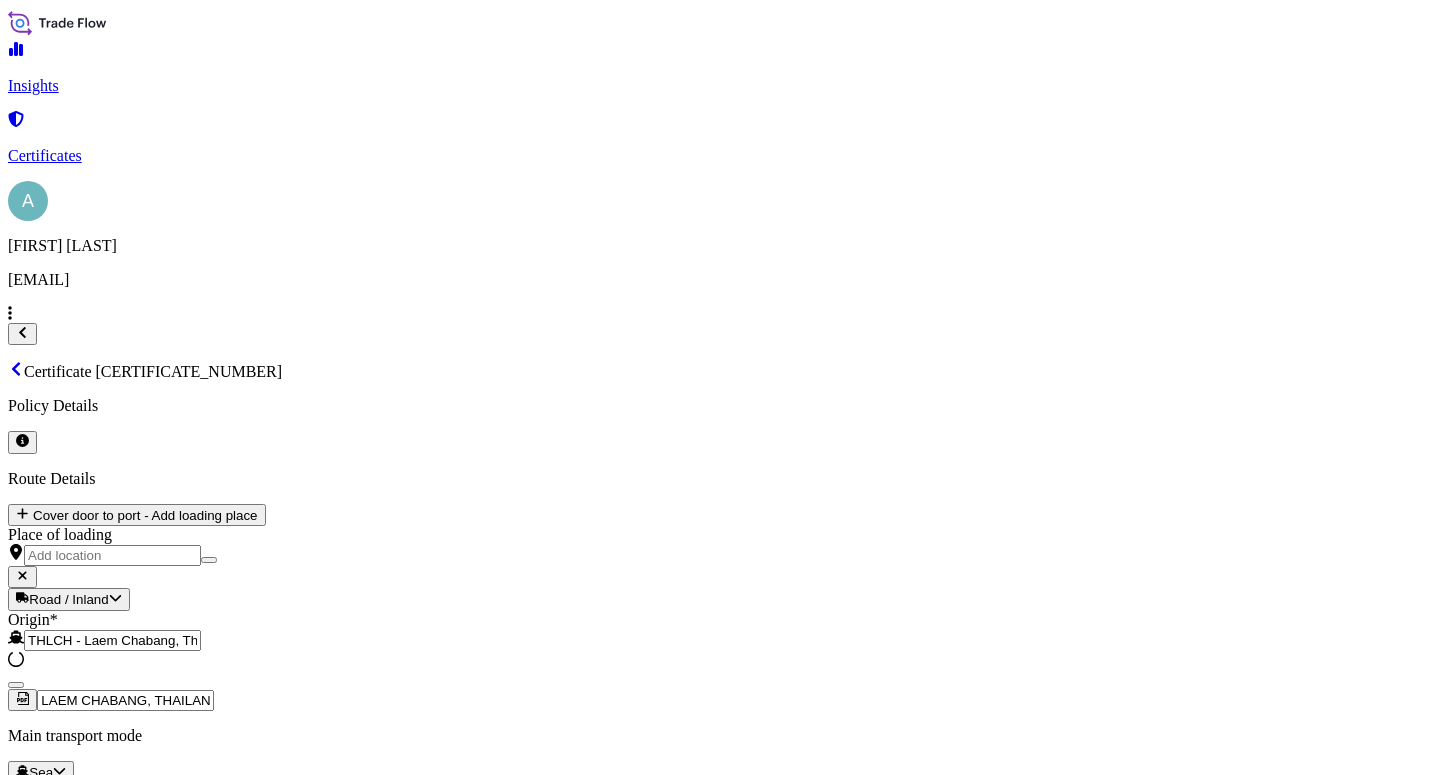 select on "32034" 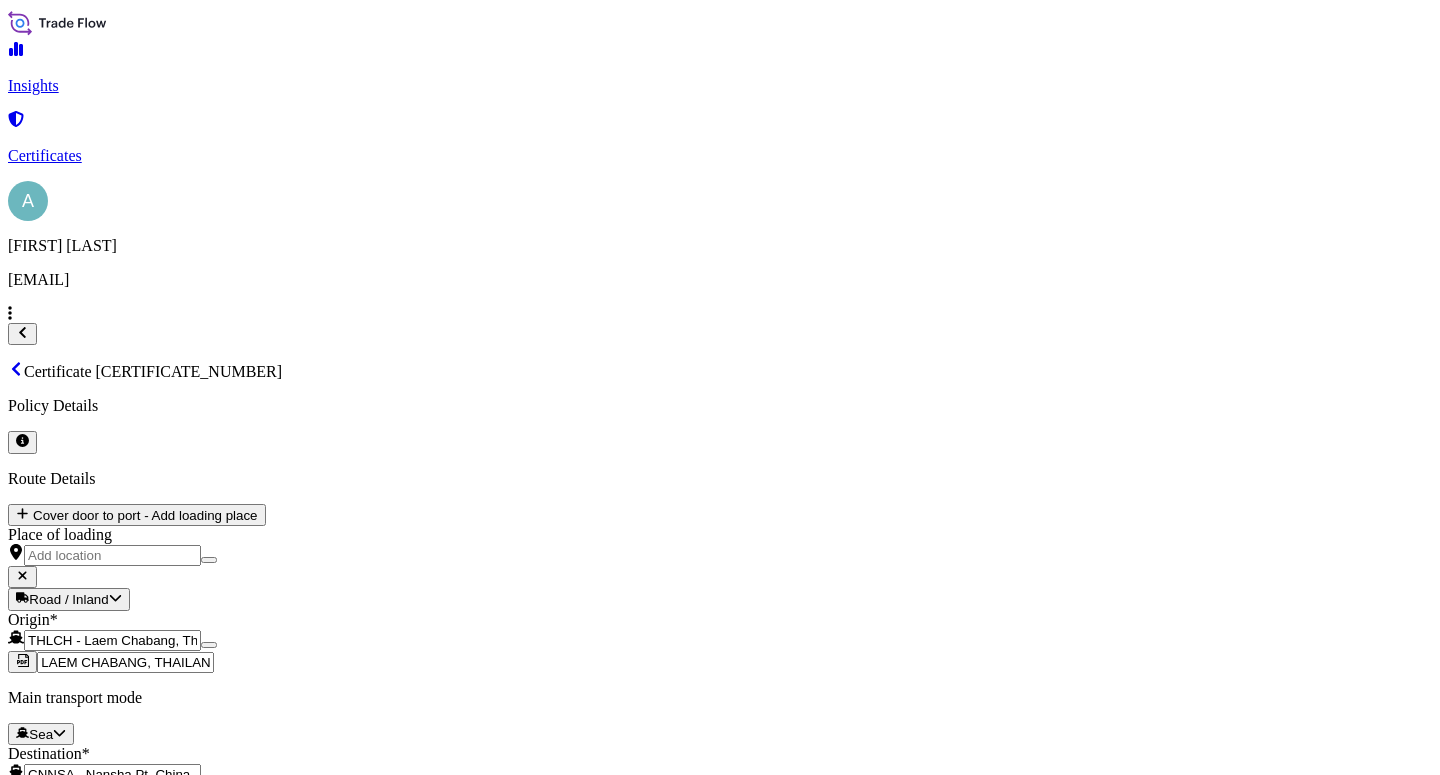 click 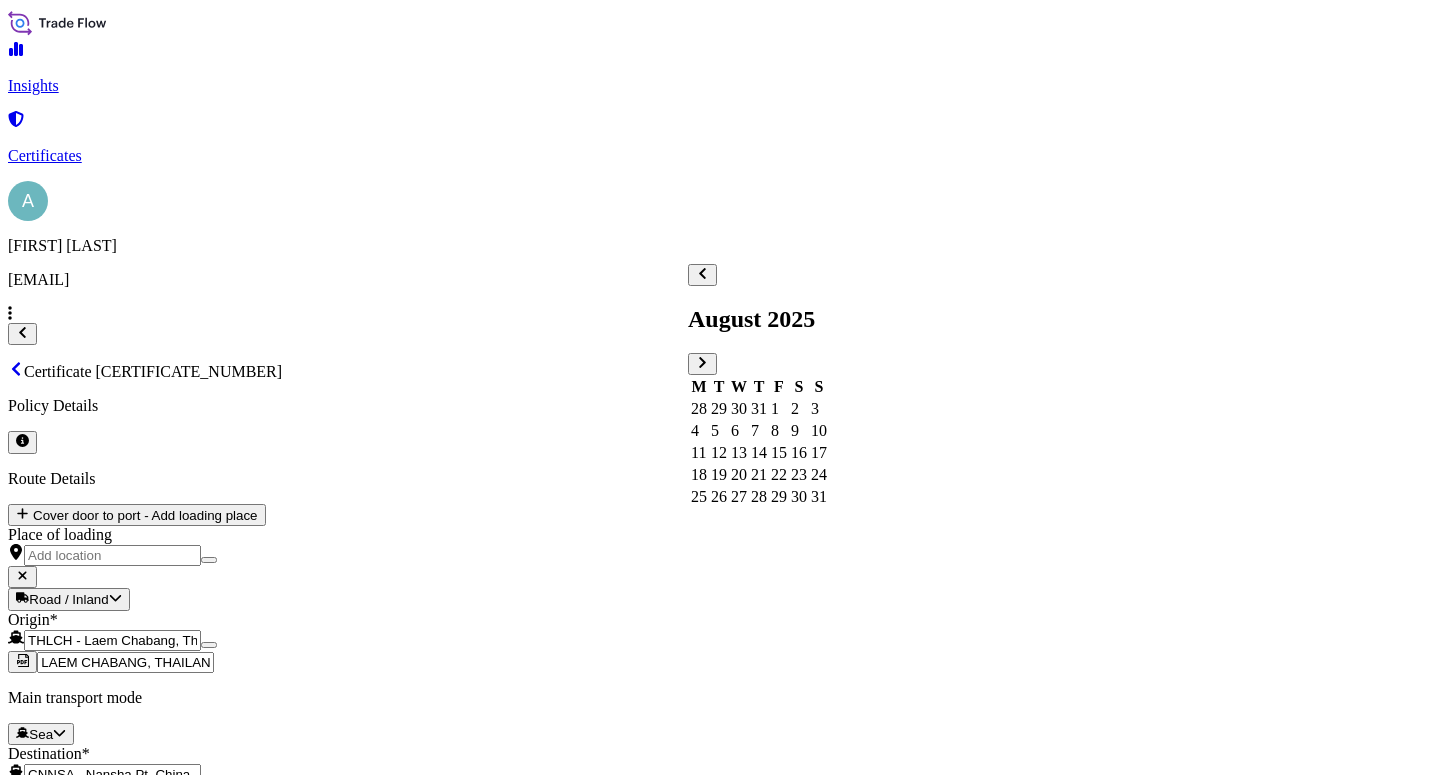 click on "5" at bounding box center [719, 431] 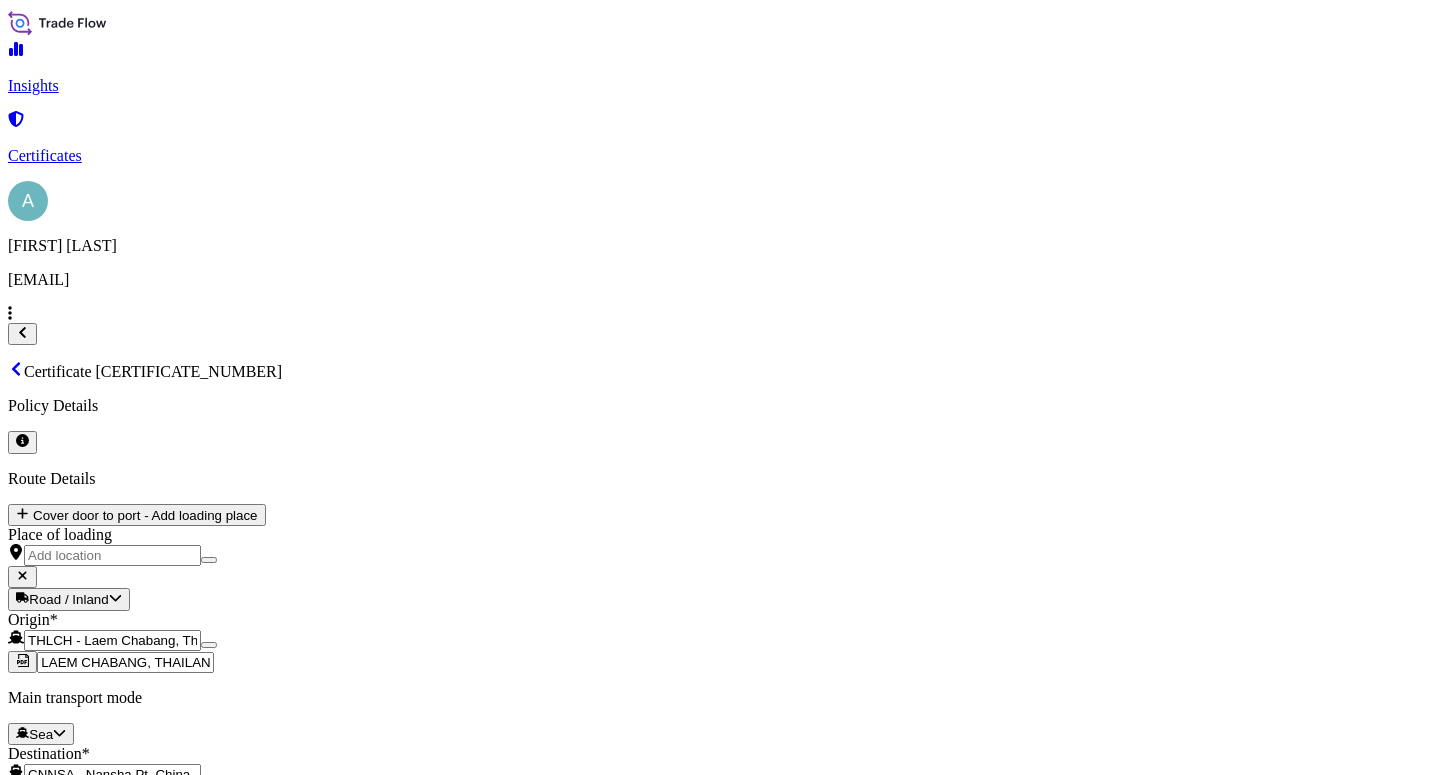 click 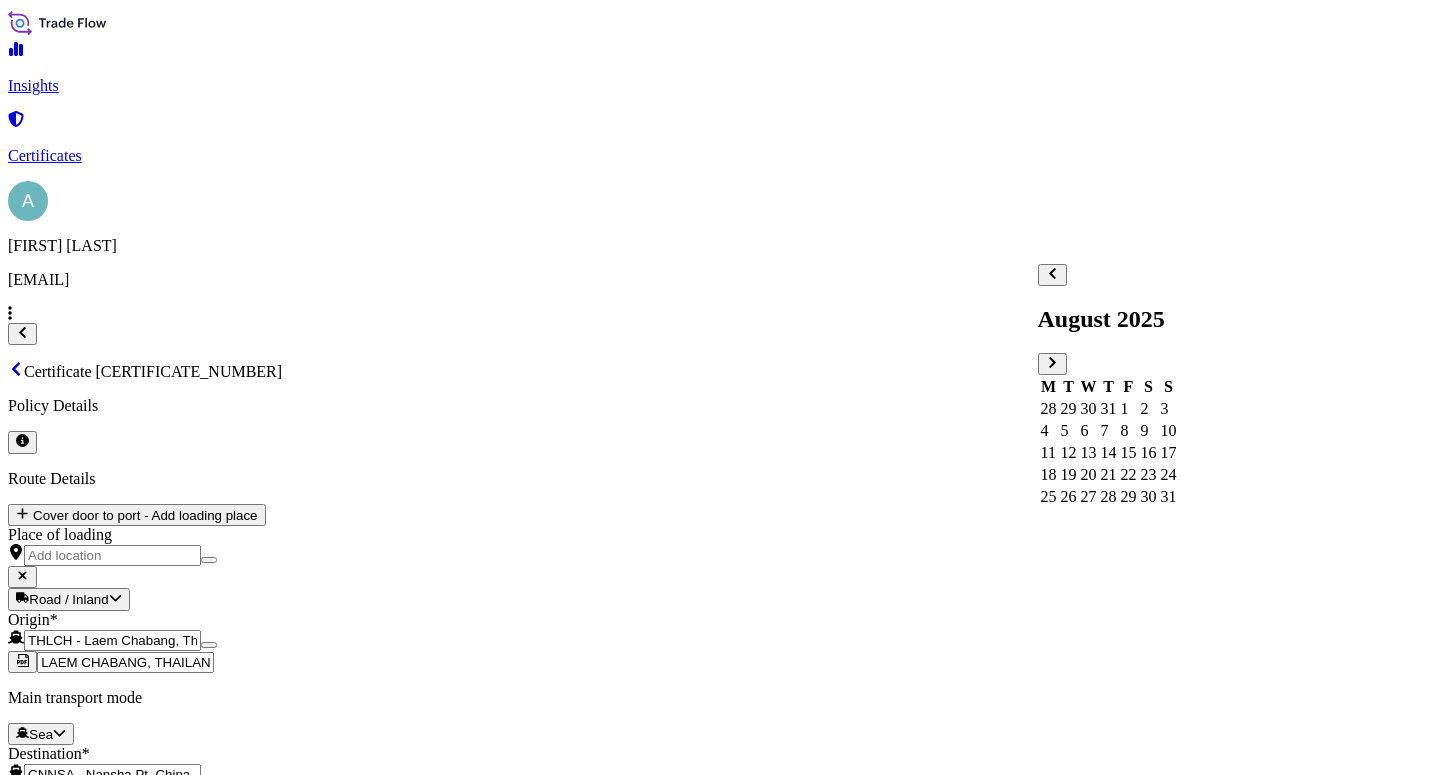 click on "6" at bounding box center [1089, 431] 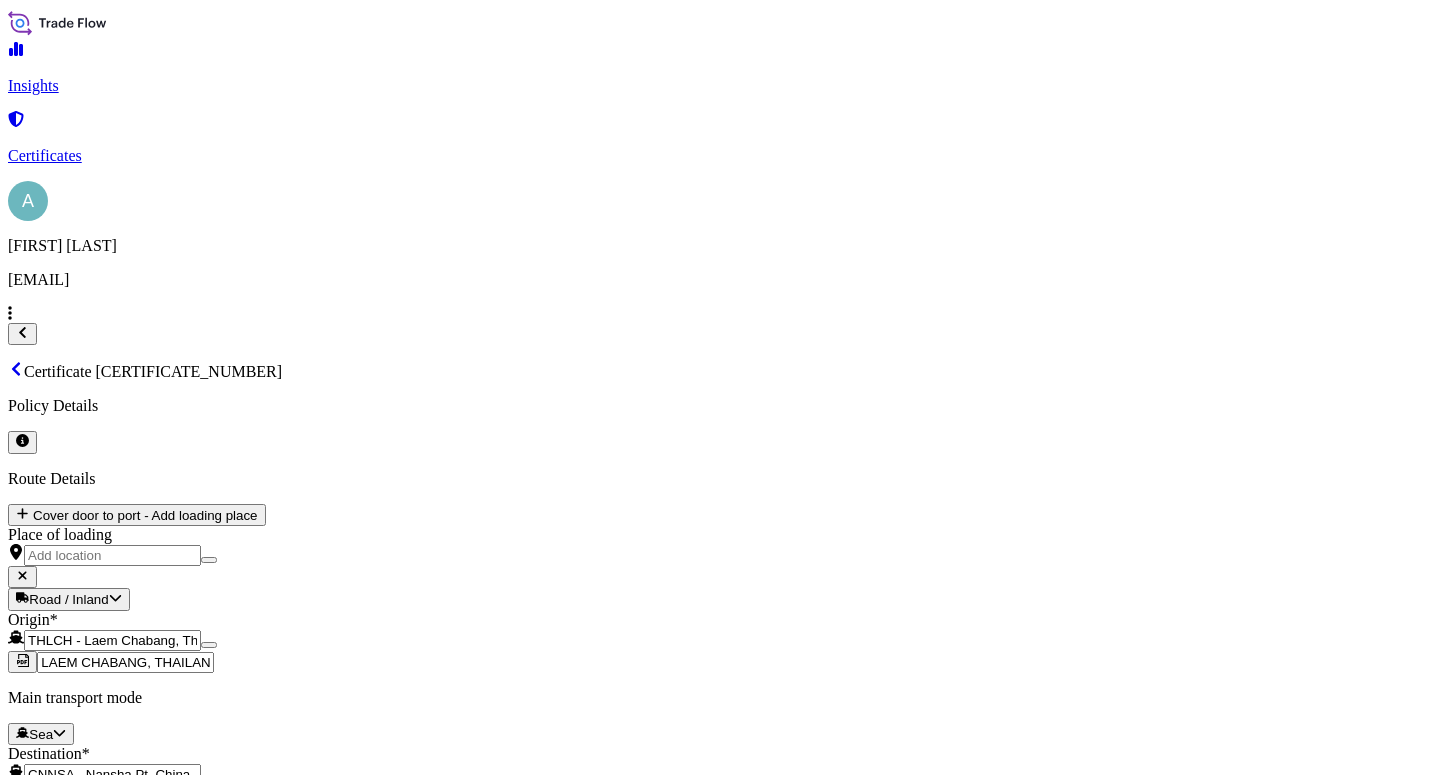 click on "Shipment Details Issue date * [DATE] Date of Departure * [DATE] Date of Arrival dd / mm / yyyy Commodity * Polymers and dry chemicals in bulk Packing Category Commercial Invoice Value    * $ USD [AMOUNT] Reference SO# [SHIPMENT_ORDER_NUMBER] Description of Cargo * COMMODITY: CLYRELL RC221M
QUANTITY: 48.00 MT Vessel Name GREEN CLARITY 0015-121N Marks & Numbers MADE IN THAILAND Letter of Credit This shipment has a letter of credit Letter of credit * LC NO. :[LETTER_OF_CREDIT_NUMBER]
COVERING INSTITUTE CARGO CLAUSES (A), INSTITUTE WAR CLAUSES (CARGO), INSTITUTE STRIKES CLAUSES (CARGO) AND INSTITUTE THEFT, PILFERAGE AND NON-DELIVERY CLAUSE CLAIMS PAYABLE AT [COUNTRY] IN THE CURRENCY OF THIS CREDIT(USD).
NUMBER OF ORIGINALS ISSUED: 02(01 ORIGINAL AND 01 DUPLICATE) Letter of credit may not exceed 12000 characters Assured Details Primary Assured * Basell Asia Pacific Limited Basell Asia Pacific Limited Named Assured Named Assured Address" at bounding box center [720, 1440] 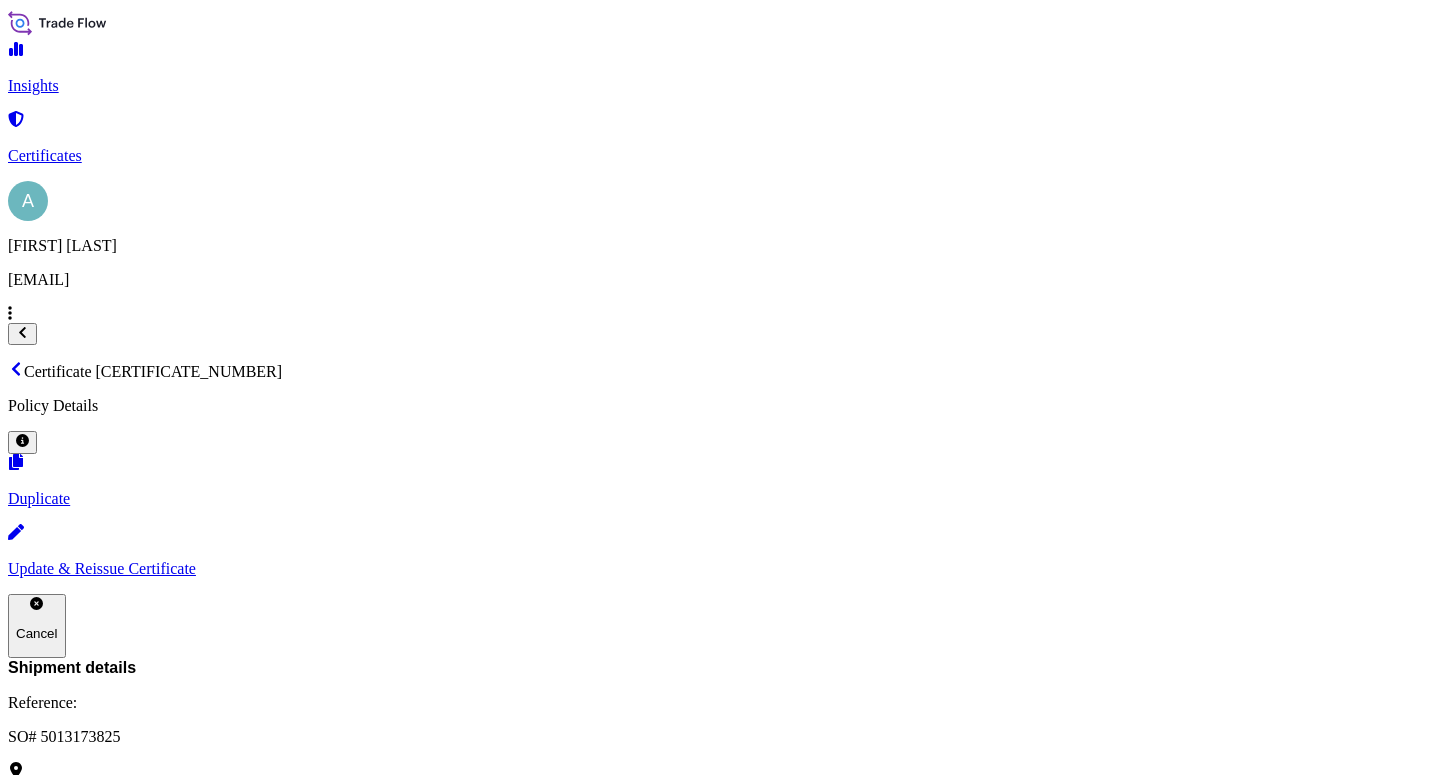 scroll, scrollTop: 594, scrollLeft: 0, axis: vertical 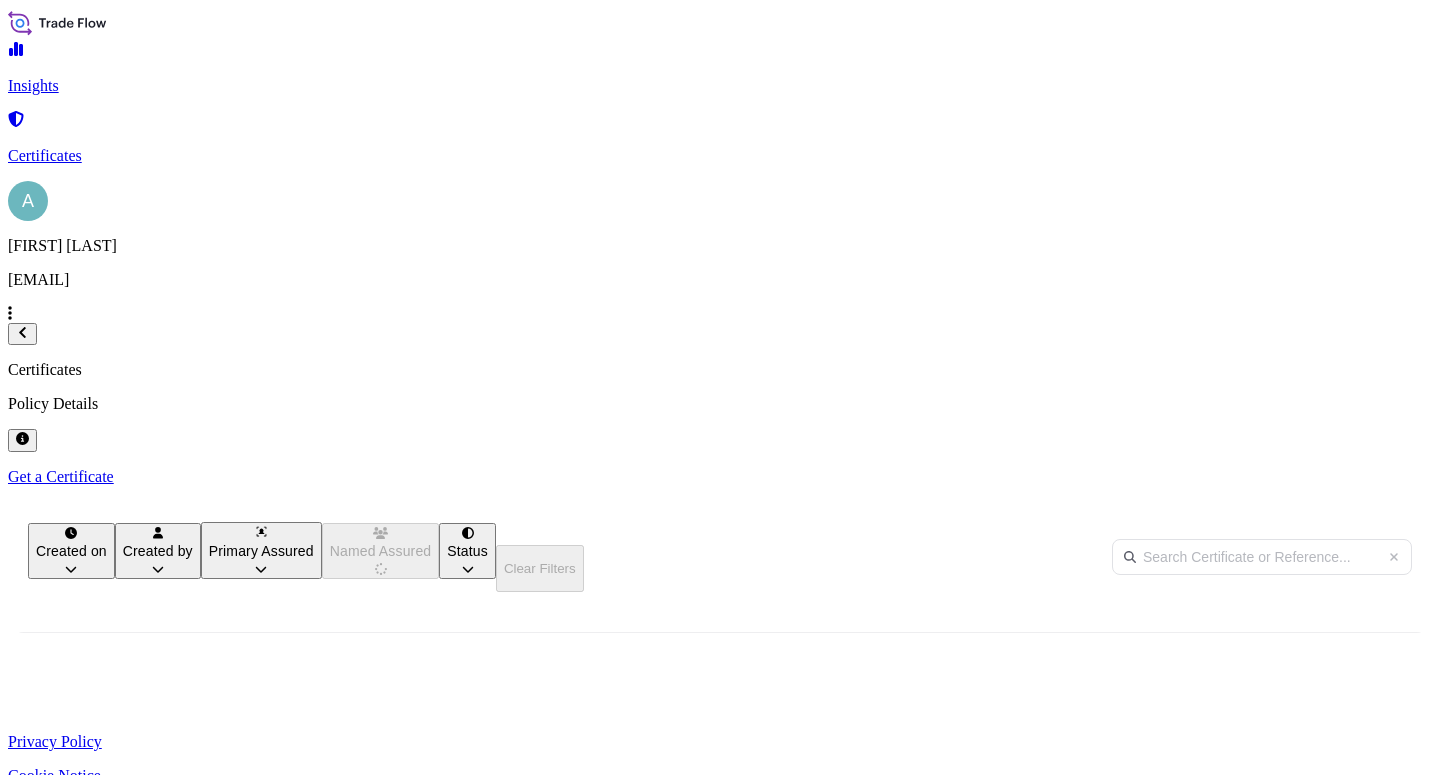 click at bounding box center (1262, 557) 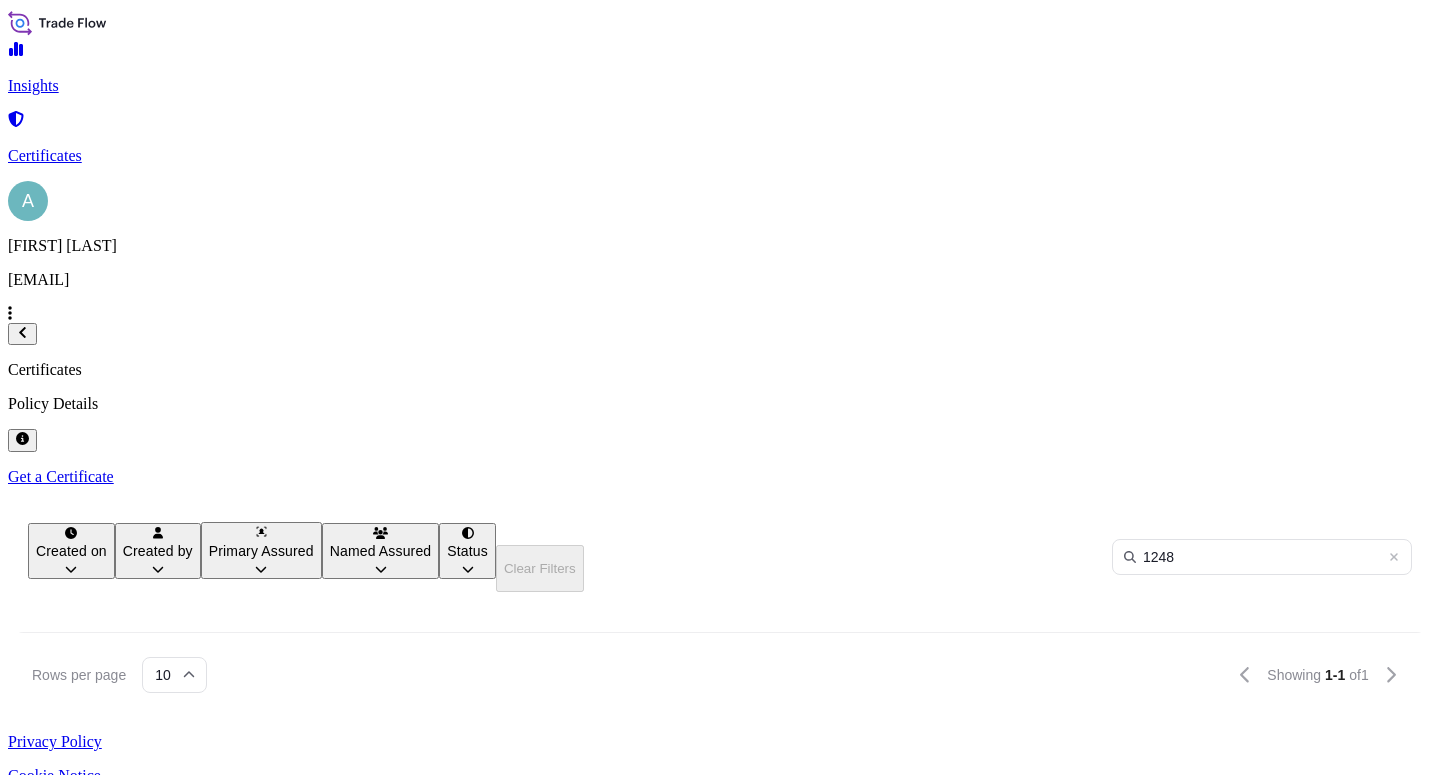 type on "1248" 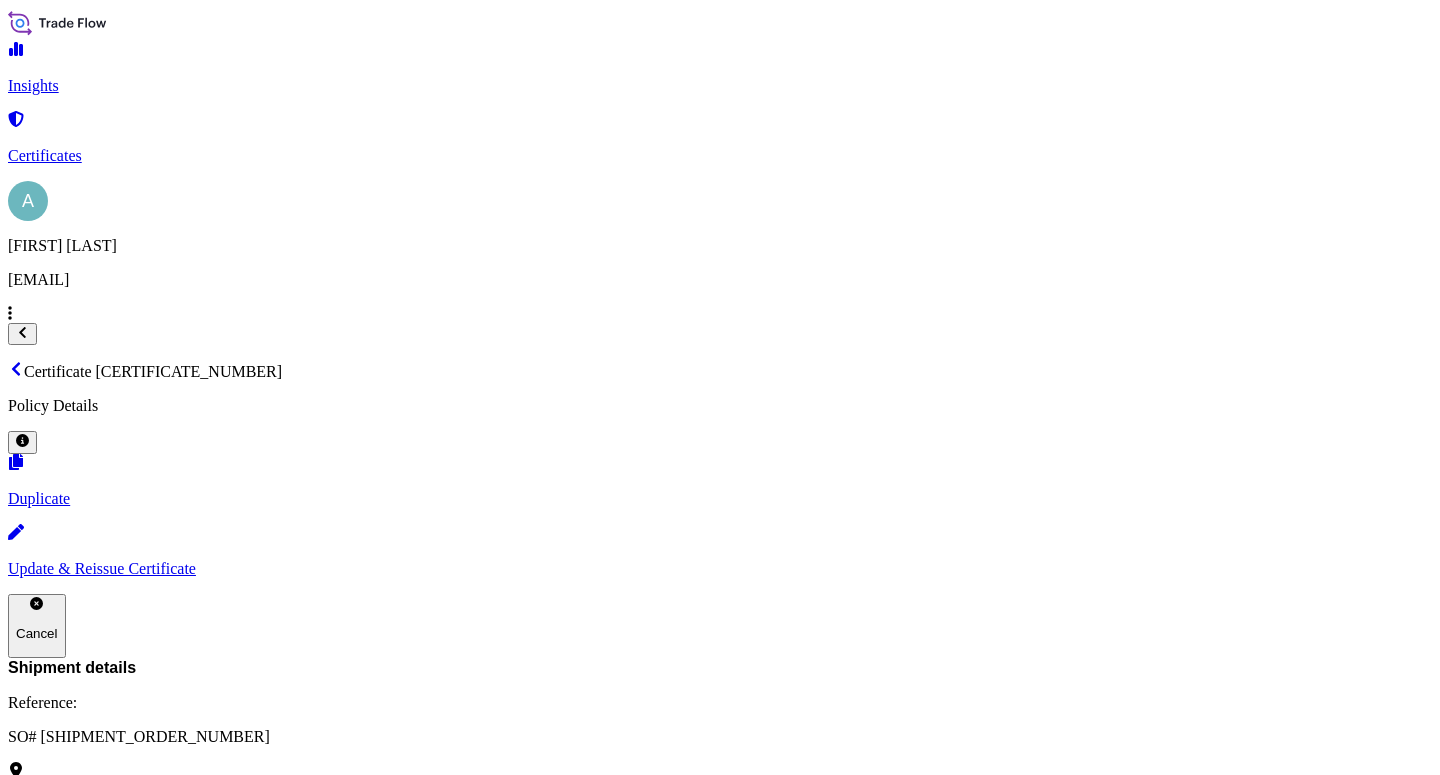 click on "Update & Reissue Certificate" at bounding box center [720, 569] 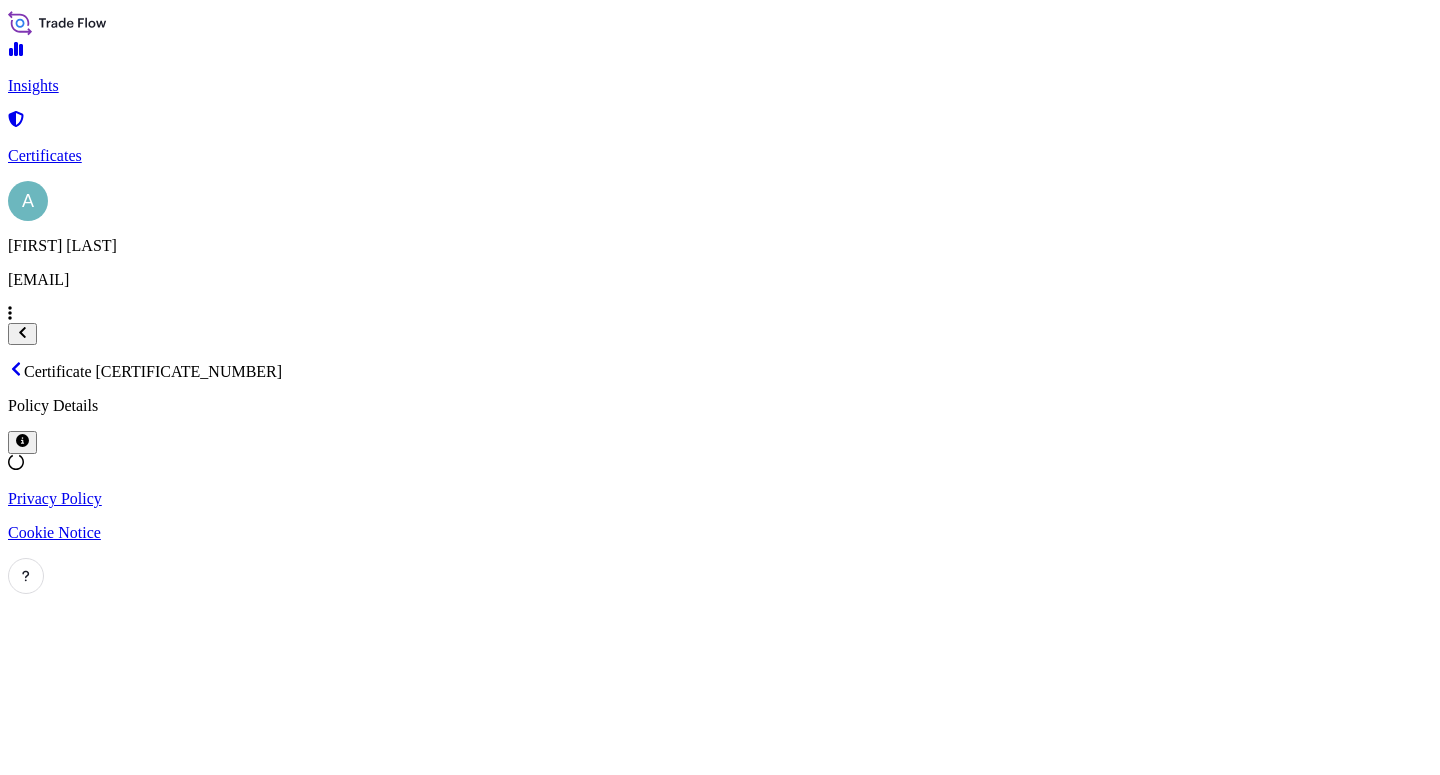 select on "Sea" 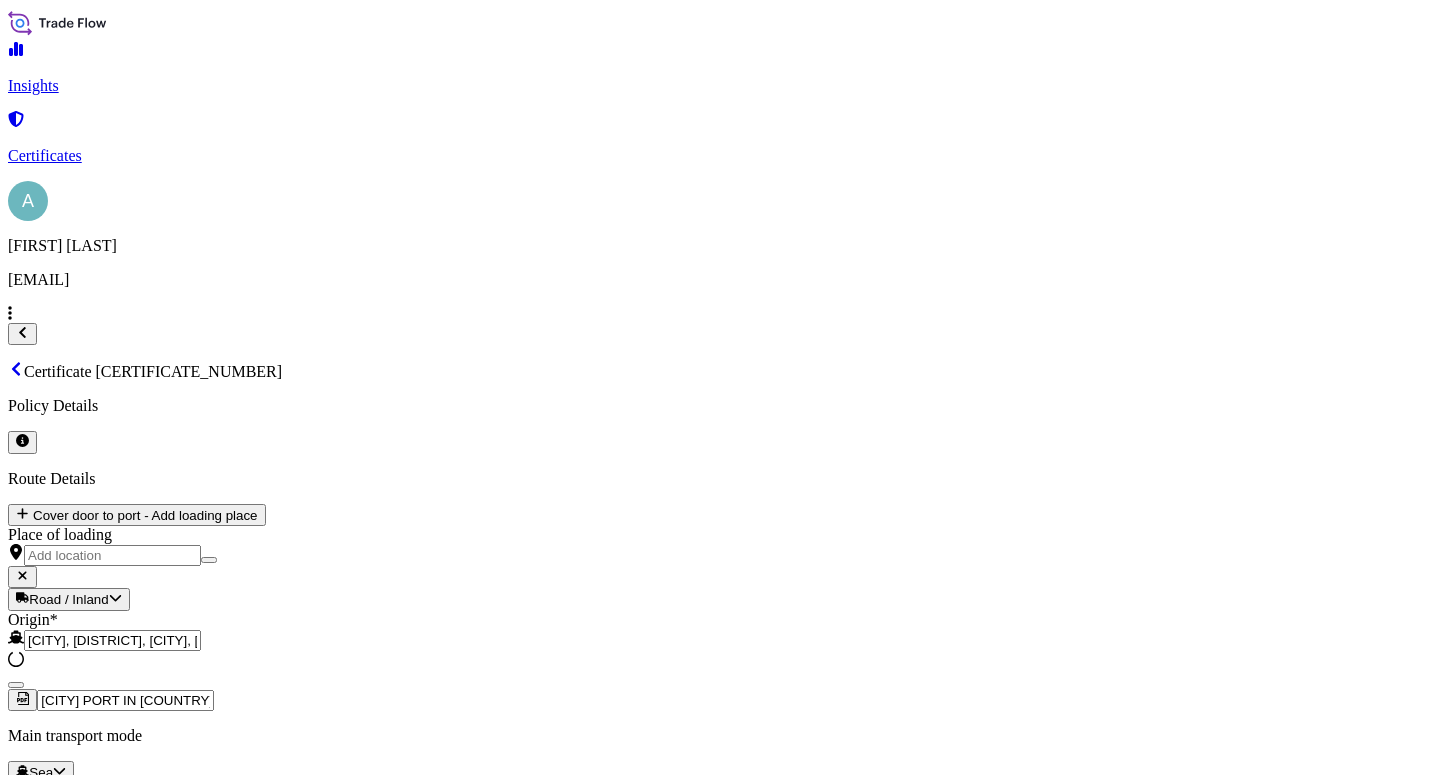 scroll, scrollTop: 19, scrollLeft: 0, axis: vertical 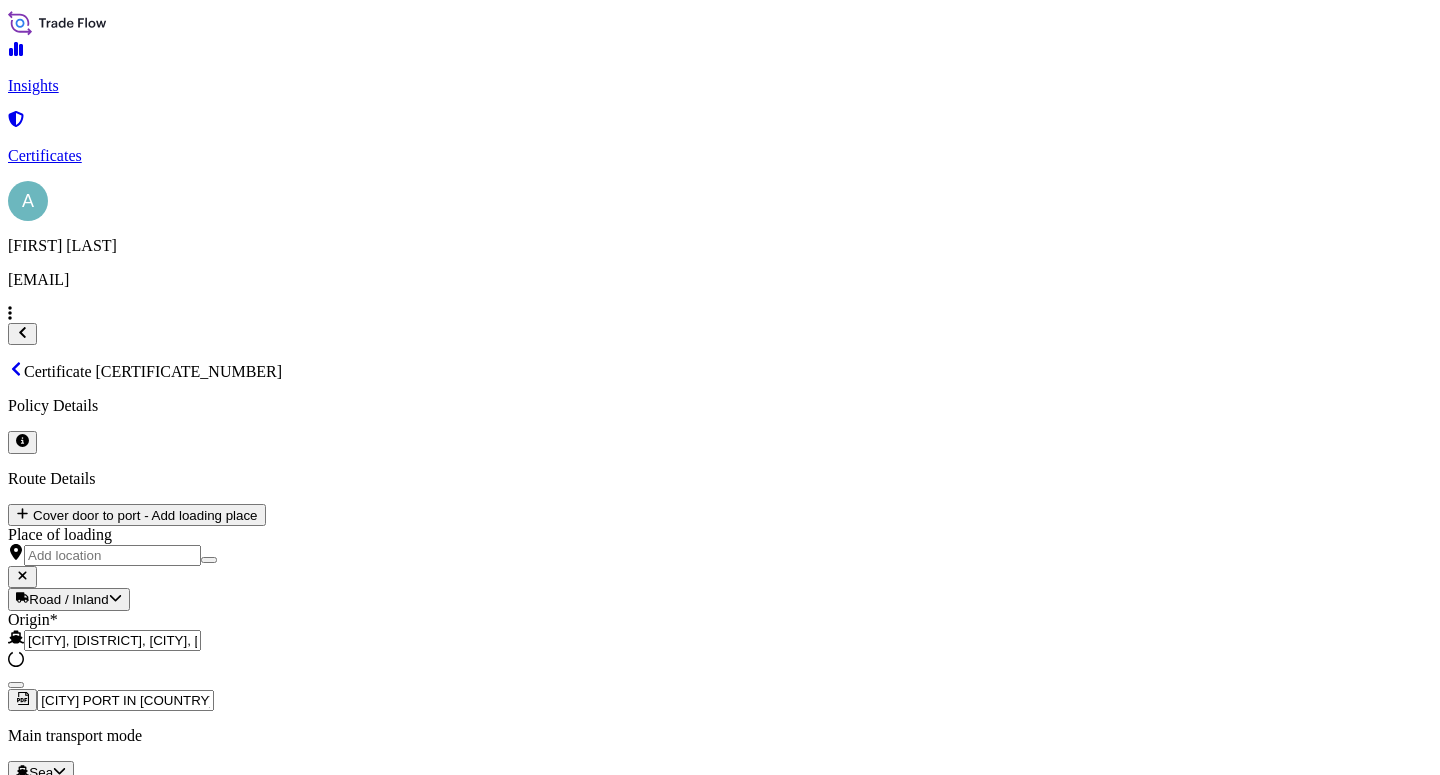 select on "32034" 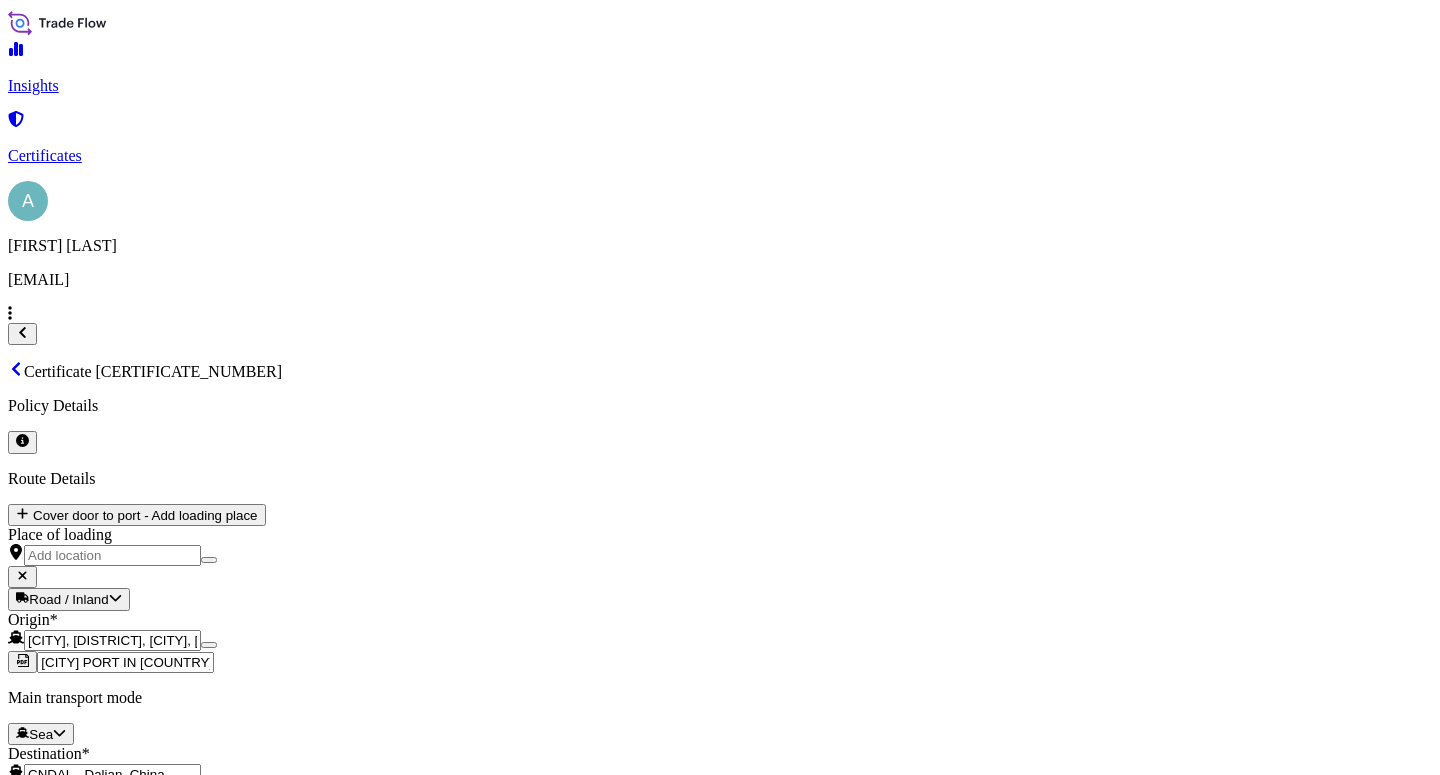 click 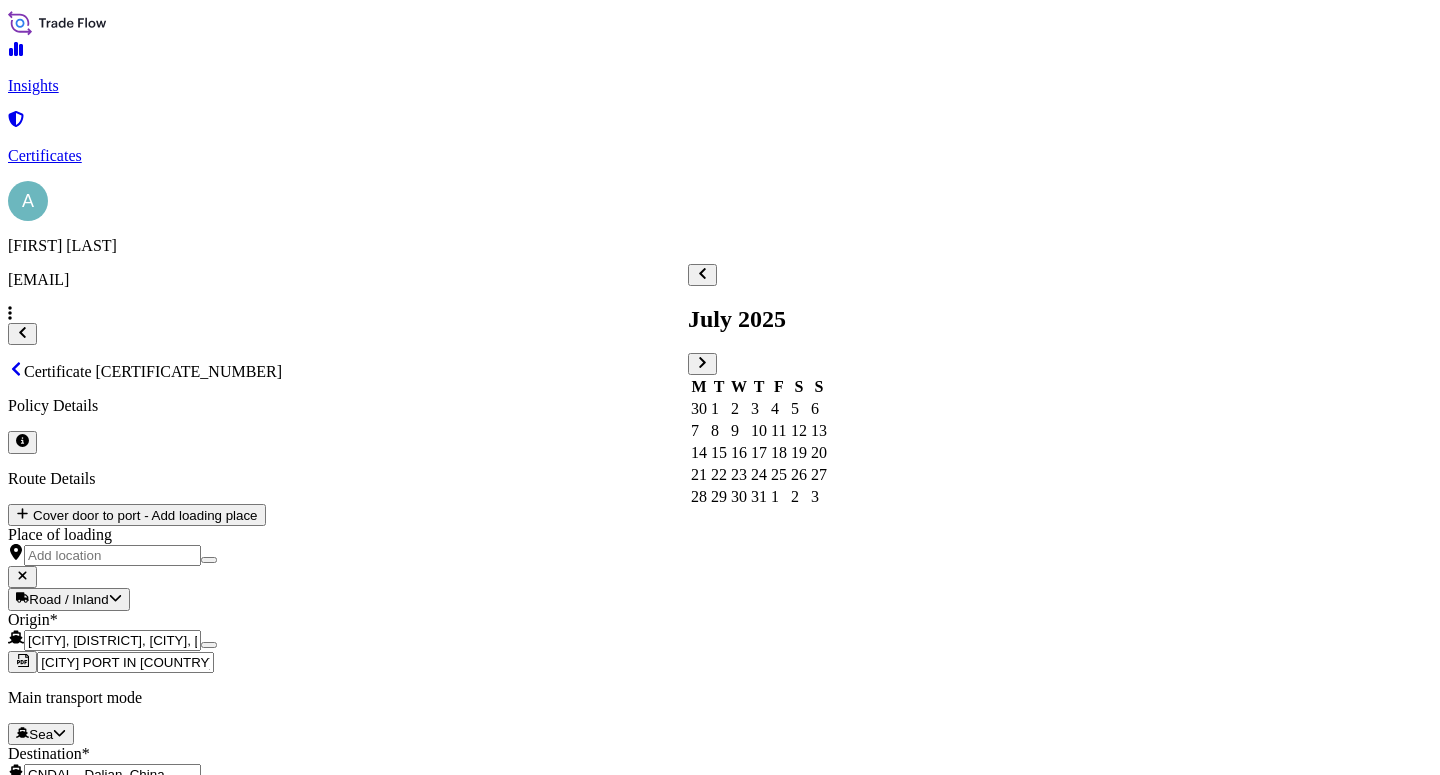 click 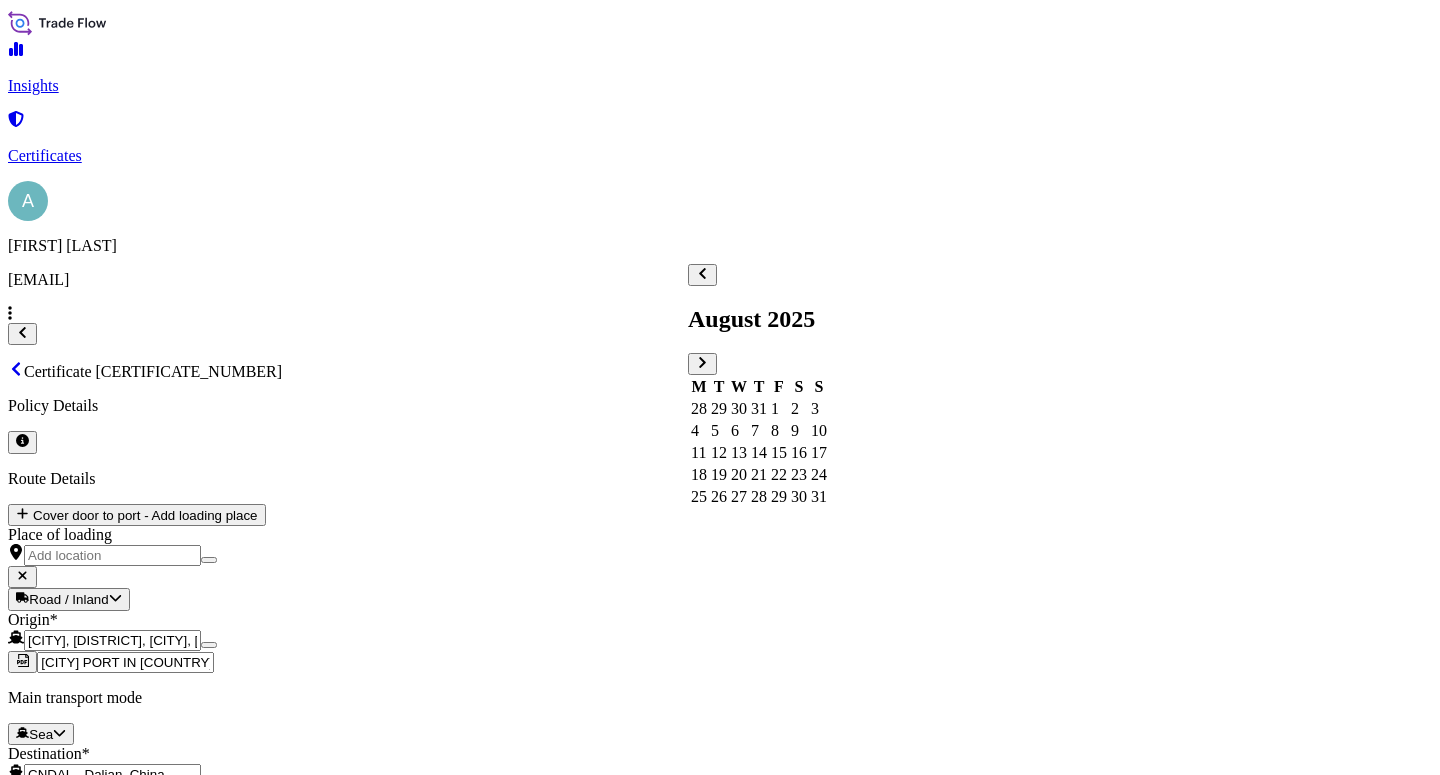 click on "3" at bounding box center [819, 409] 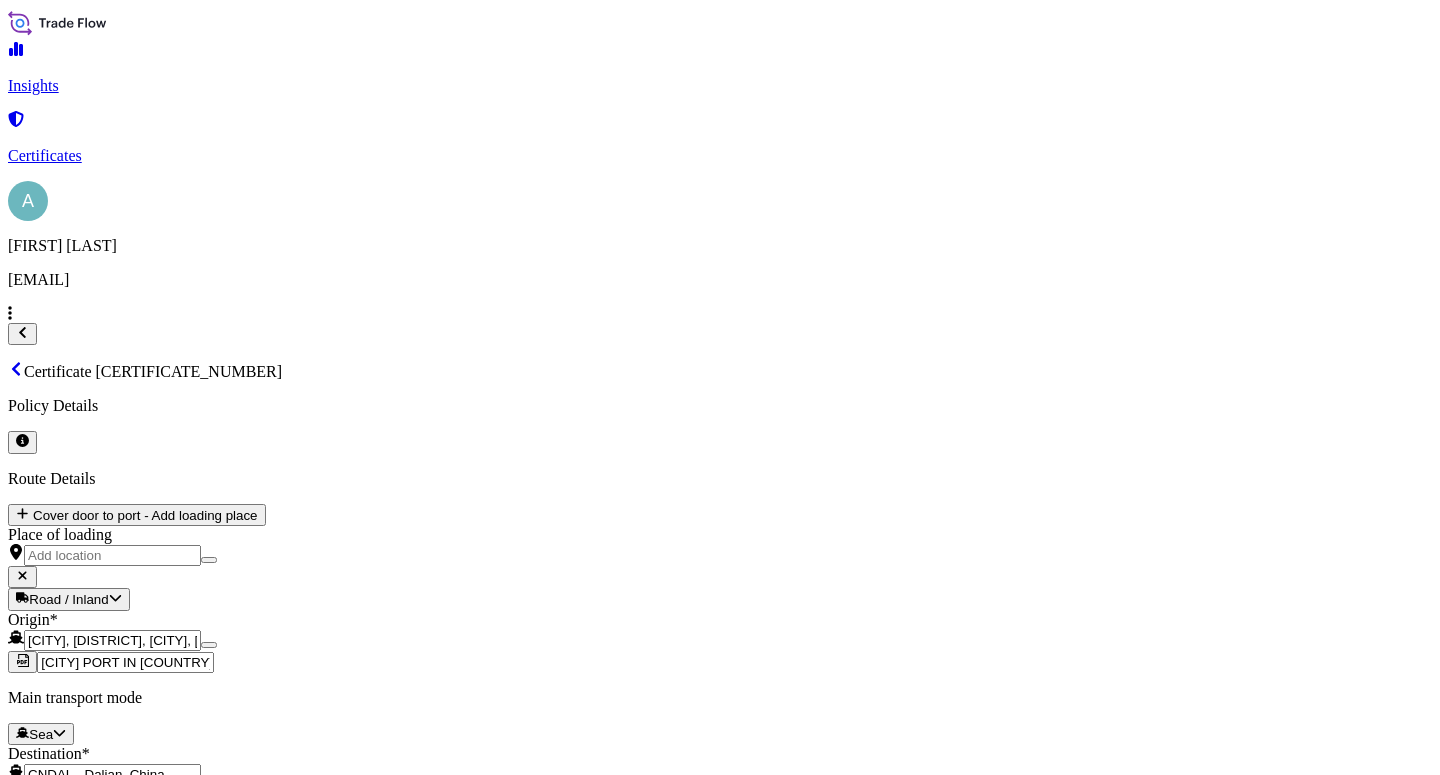 click 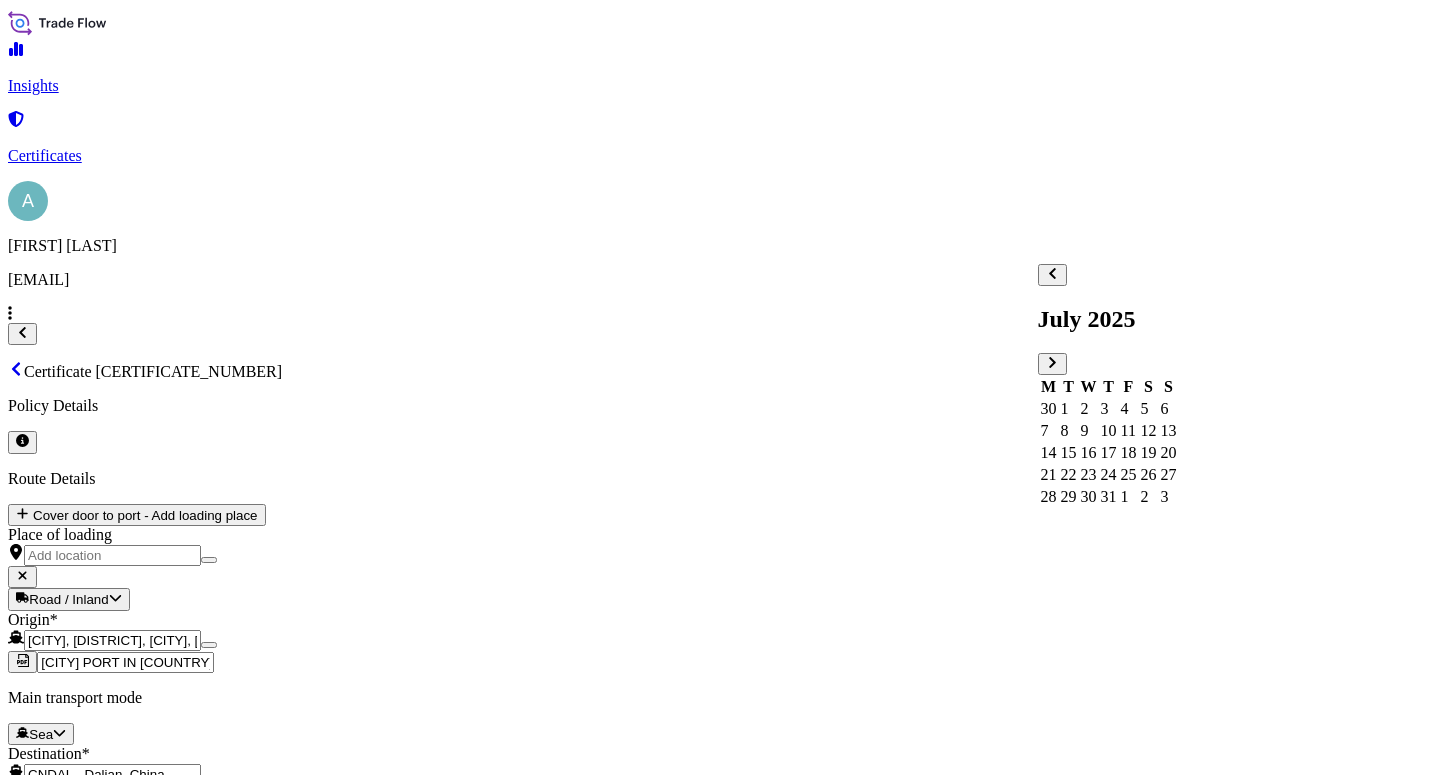 click 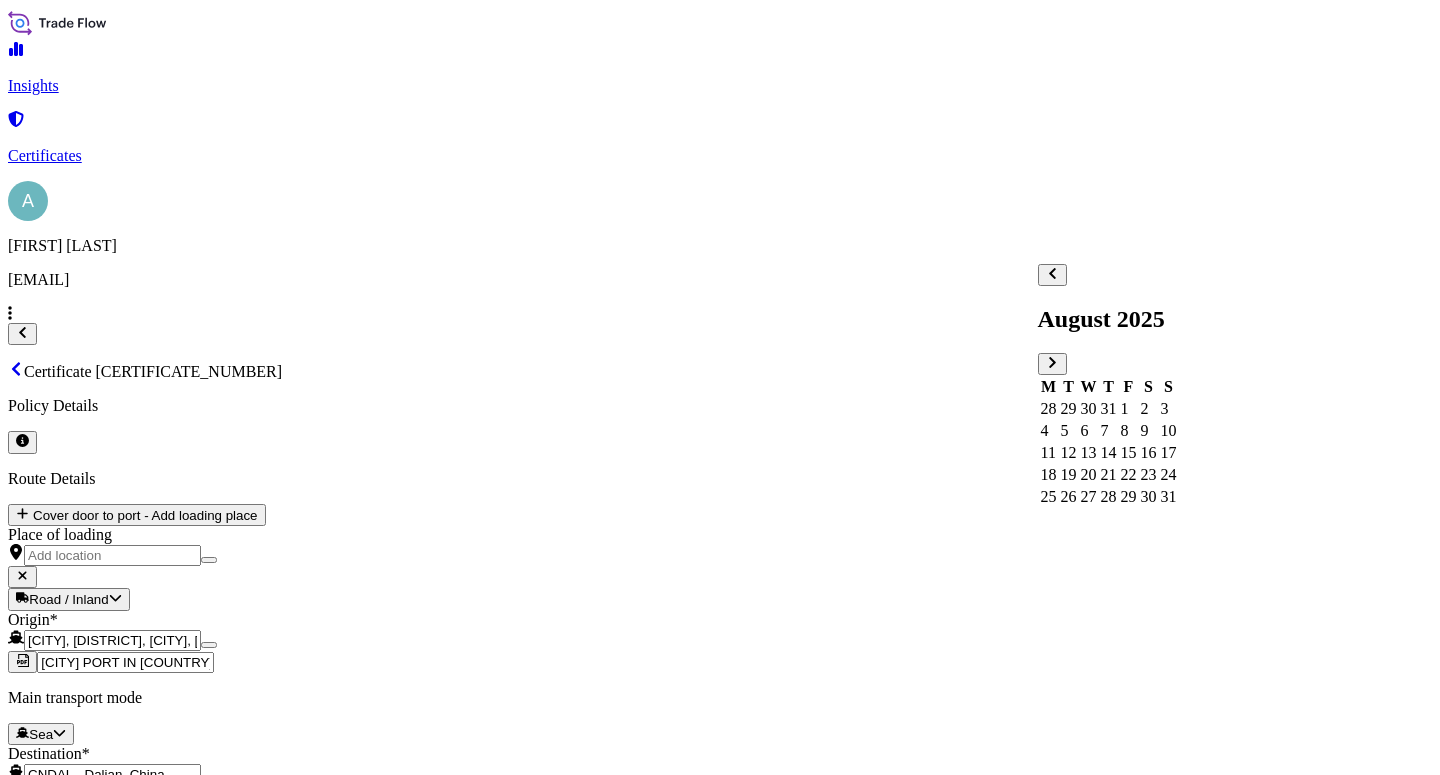 click on "4" at bounding box center (1049, 431) 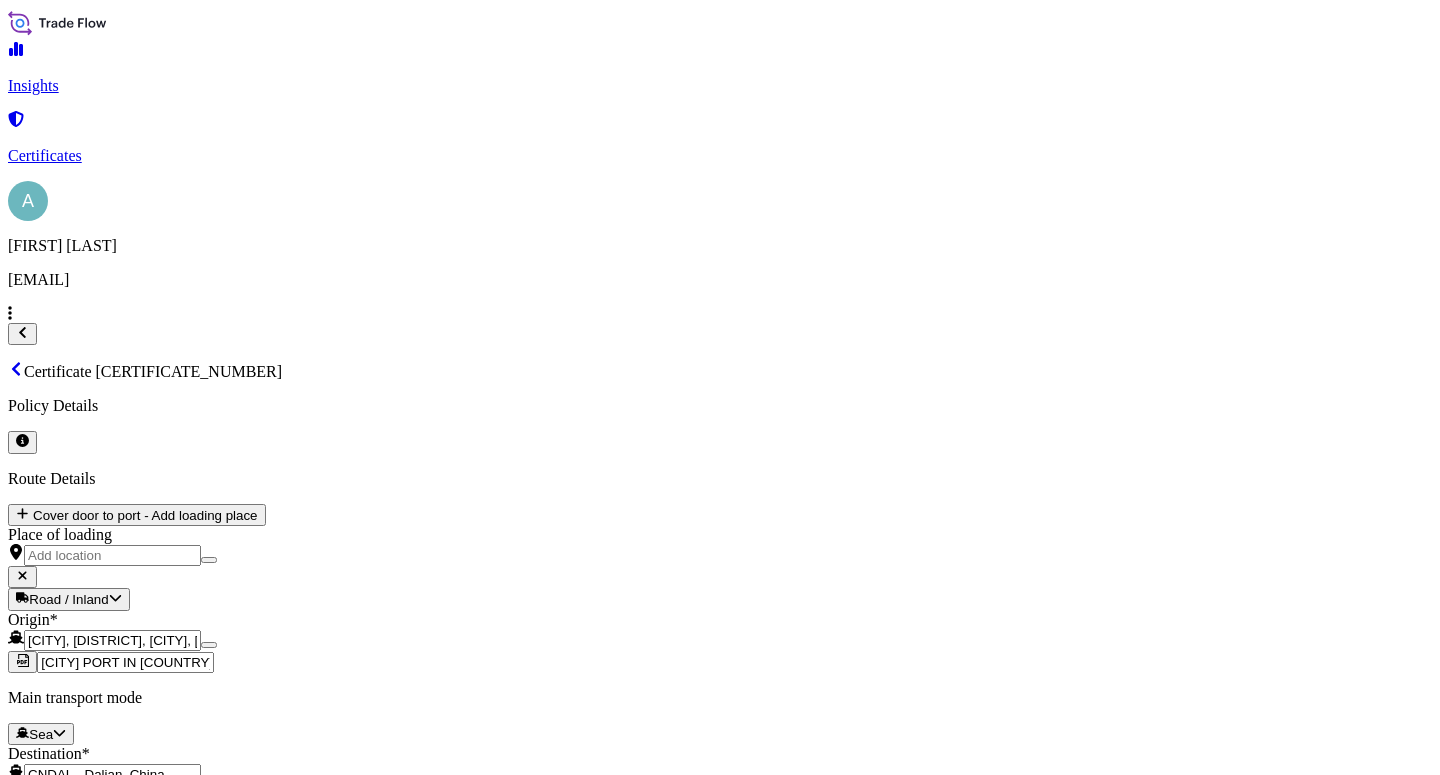 drag, startPoint x: 1239, startPoint y: 624, endPoint x: 1255, endPoint y: 606, distance: 24.083189 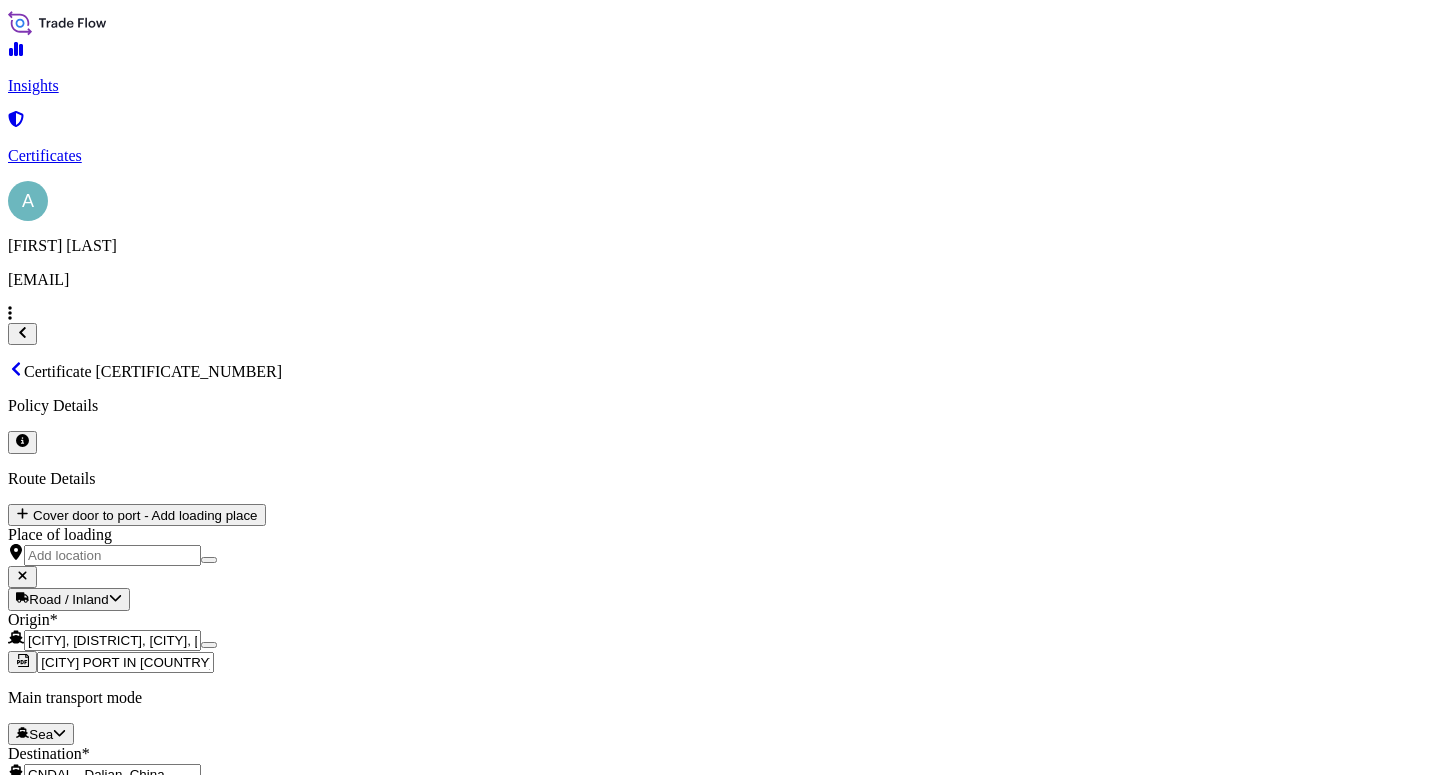 type on "LC NUMBER: [LETTER_OF_CREDIT_NUMBER]
CLAIMS PAYABLE AT DESTINATION IN CURRENCY OF THE LC(USD),
COVERING ALL RISKS,WAR RISKS.
NUMBER OF ORIGINALS ISSUED: 02 (1 ORIGINAL + 1 DUPLICATE)" 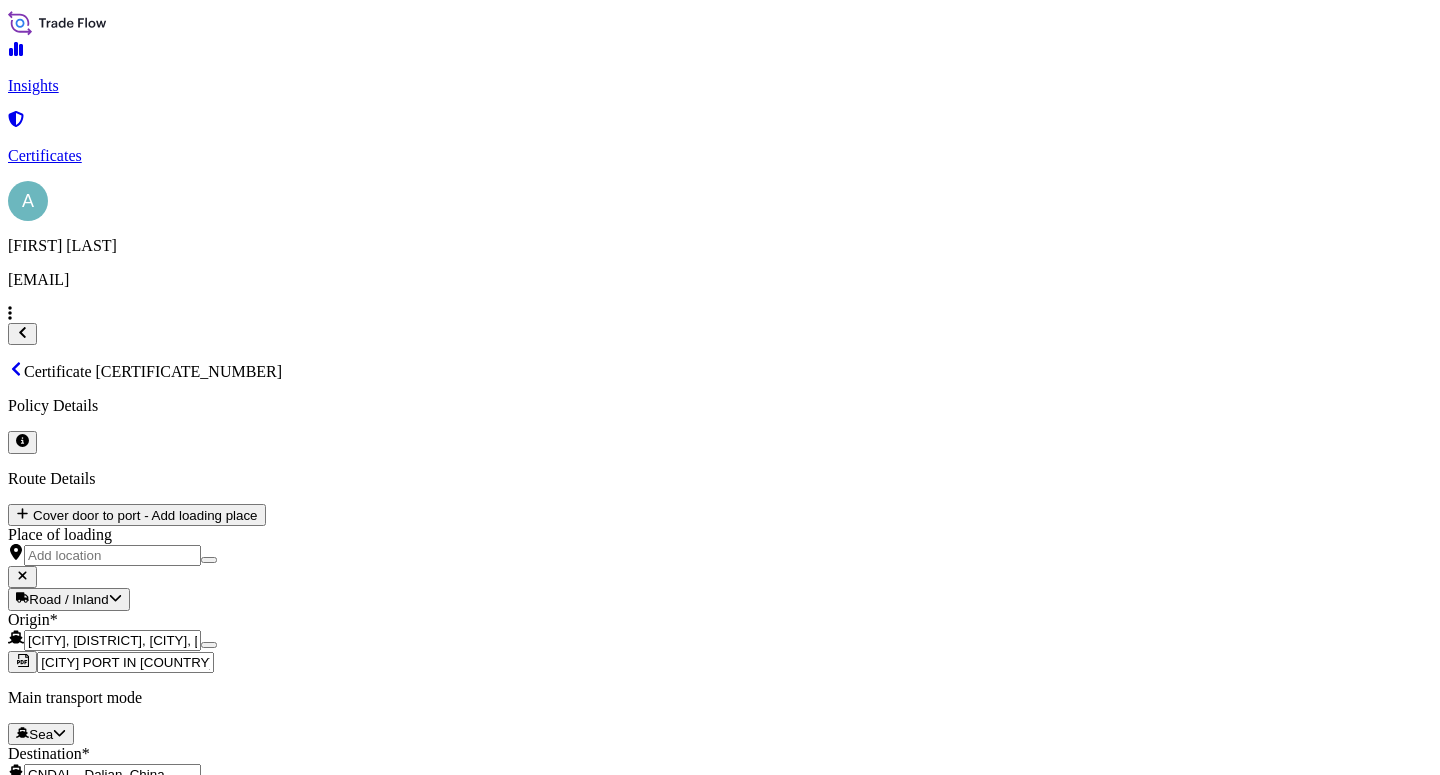 click on "LC NUMBER: [LETTER_OF_CREDIT_NUMBER]
CLAIMS PAYABLE AT DESTINATION IN CURRENCY OF THE LC(USD),
COVERING ALL RISKS,WAR RISKS.
NUMBER OF ORIGINALS ISSUED: 02 (1 ORIGINAL + 1 DUPLICATE)" at bounding box center (192, 1737) 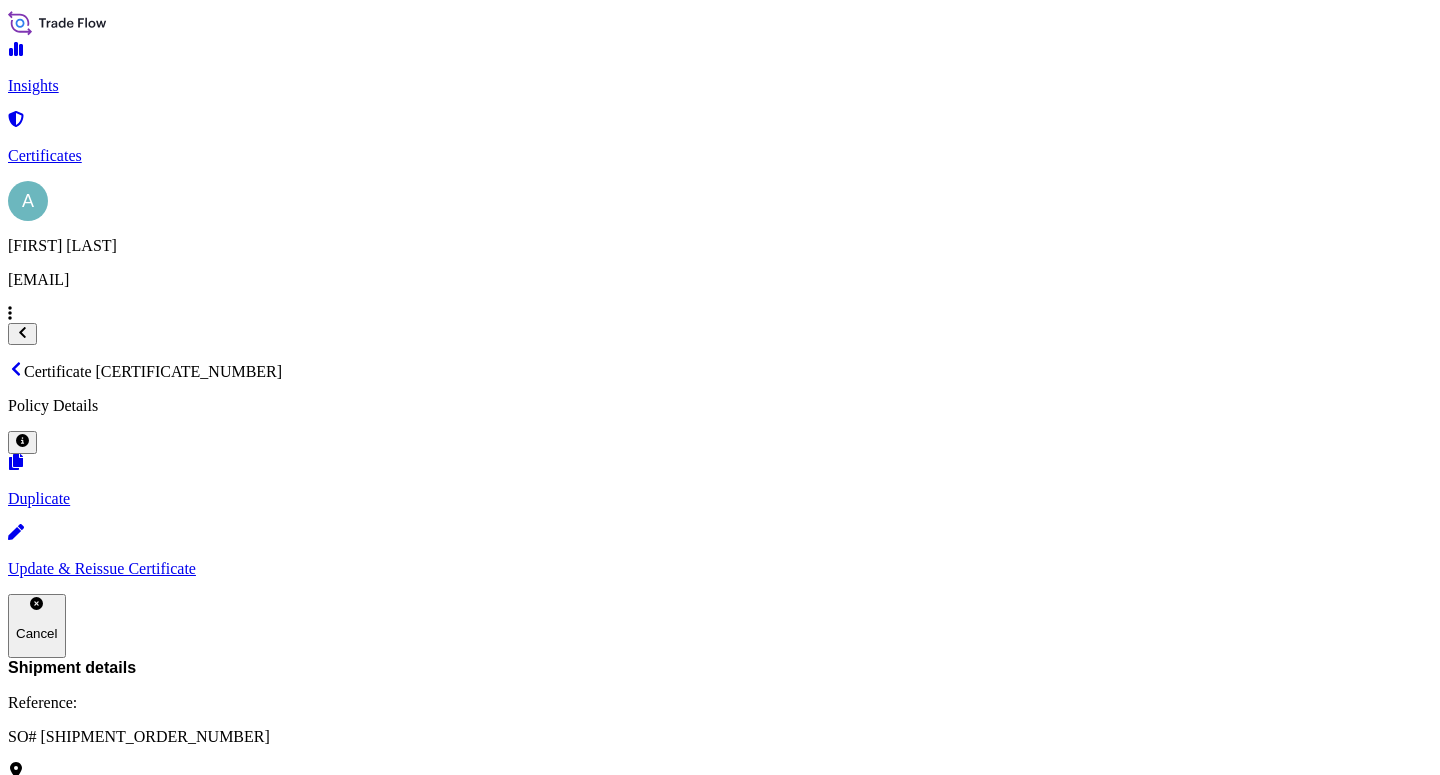 scroll, scrollTop: 514, scrollLeft: 0, axis: vertical 